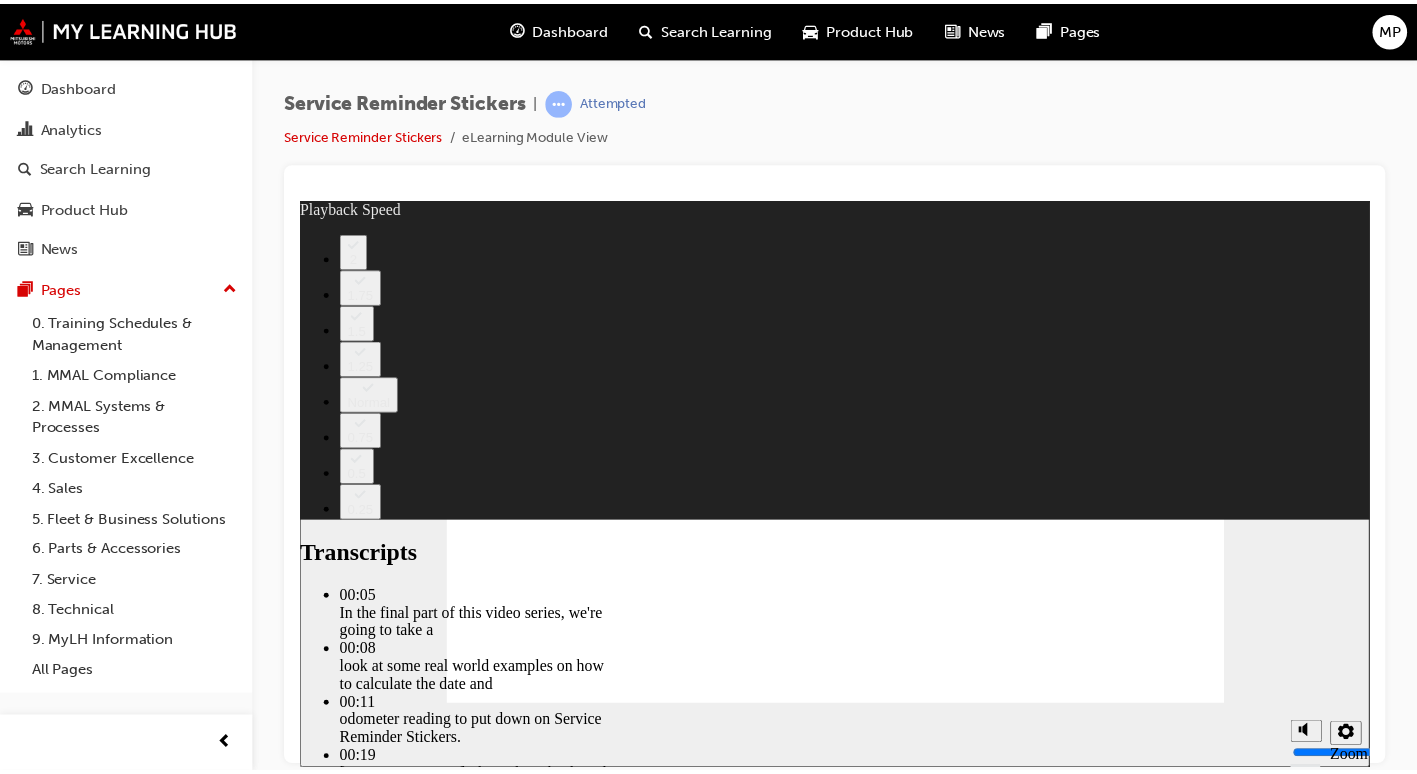 scroll, scrollTop: 0, scrollLeft: 0, axis: both 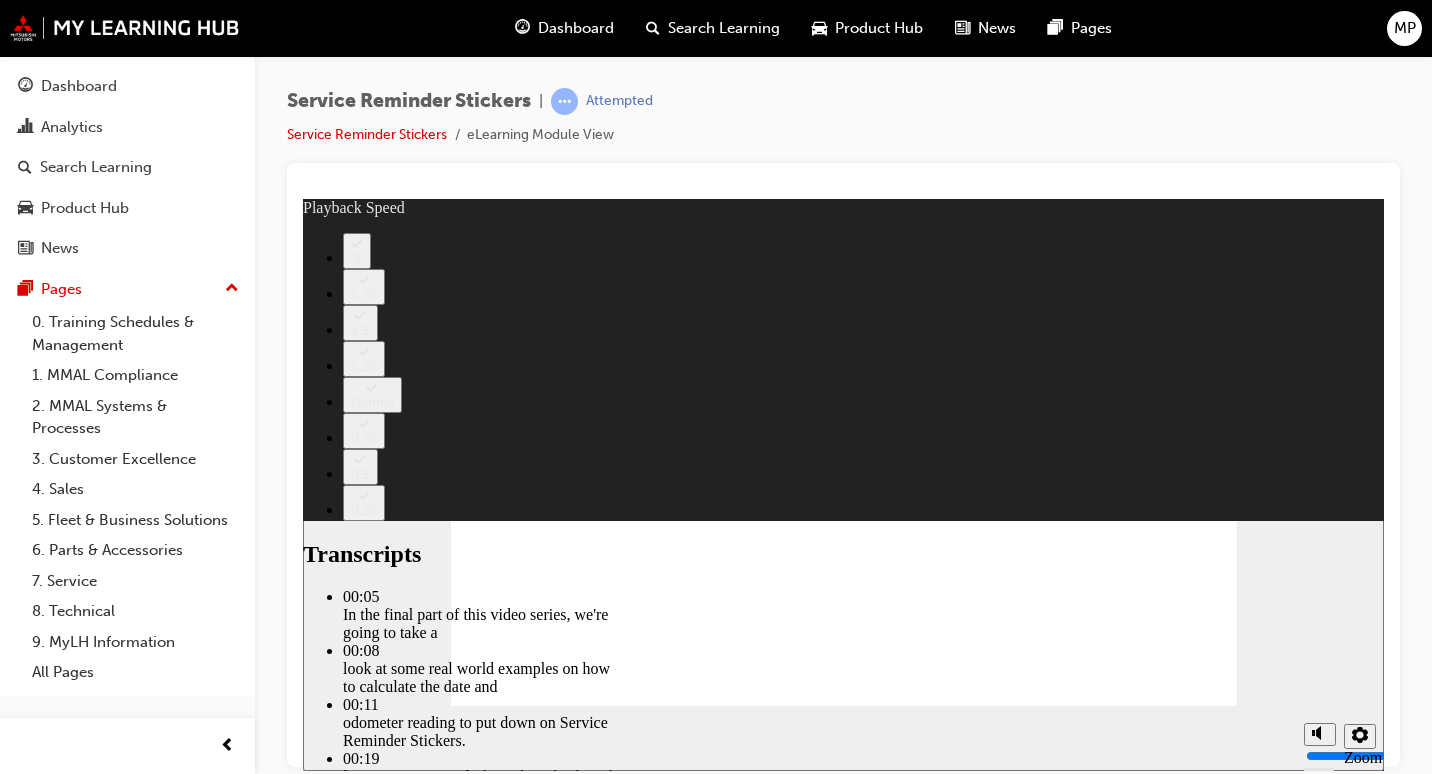 click on "Playback Speed
2
1.75
1.5
1.25 Normal" at bounding box center (843, 737) 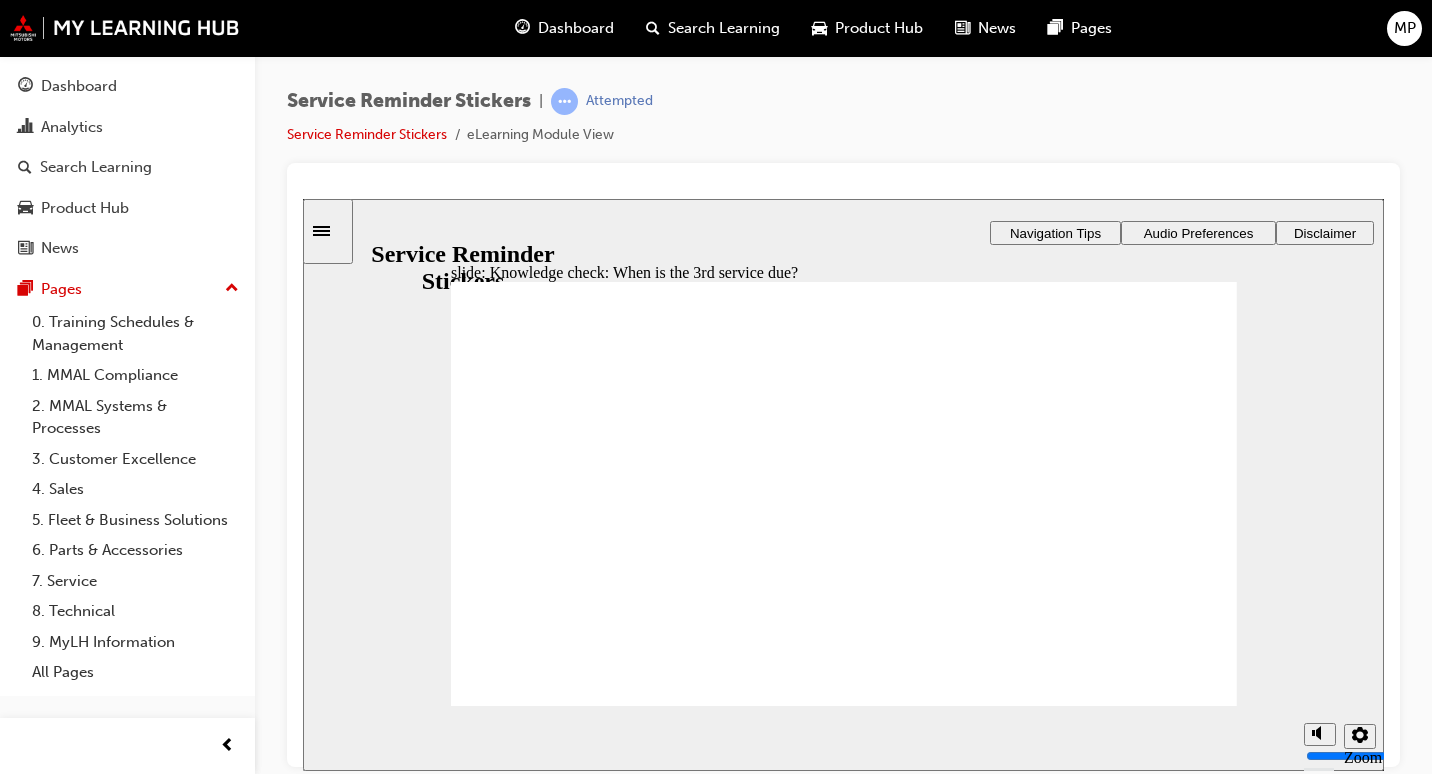 radio on "true" 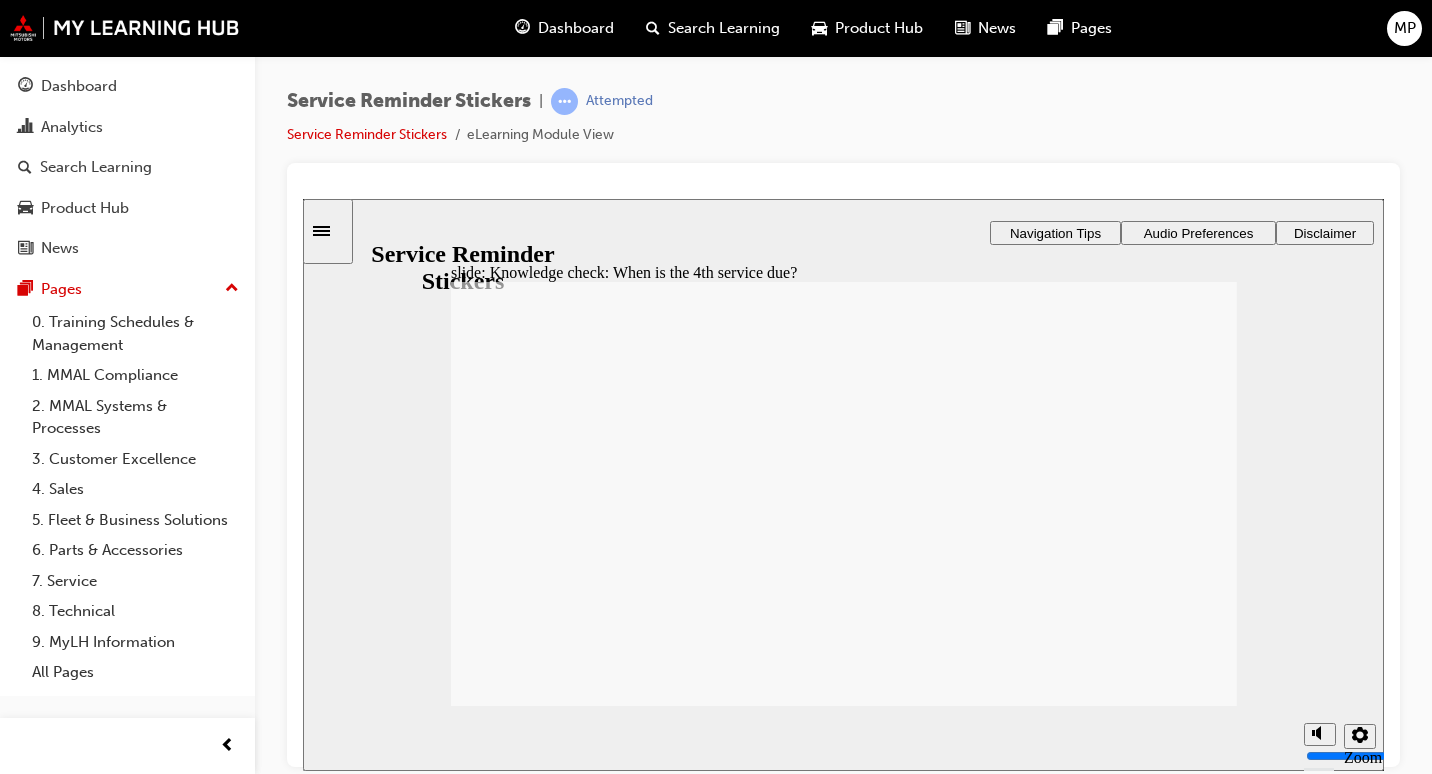 click at bounding box center (844, 944) 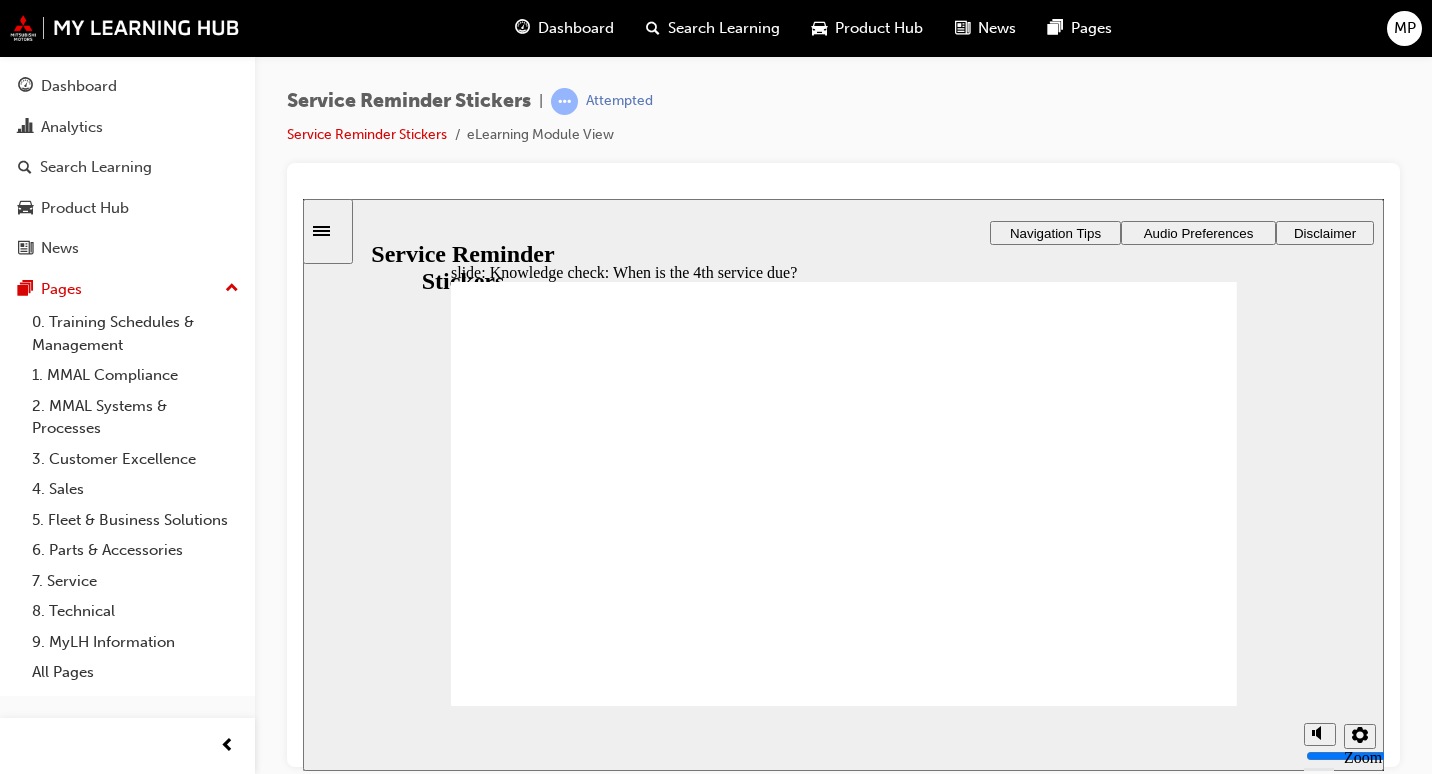 click 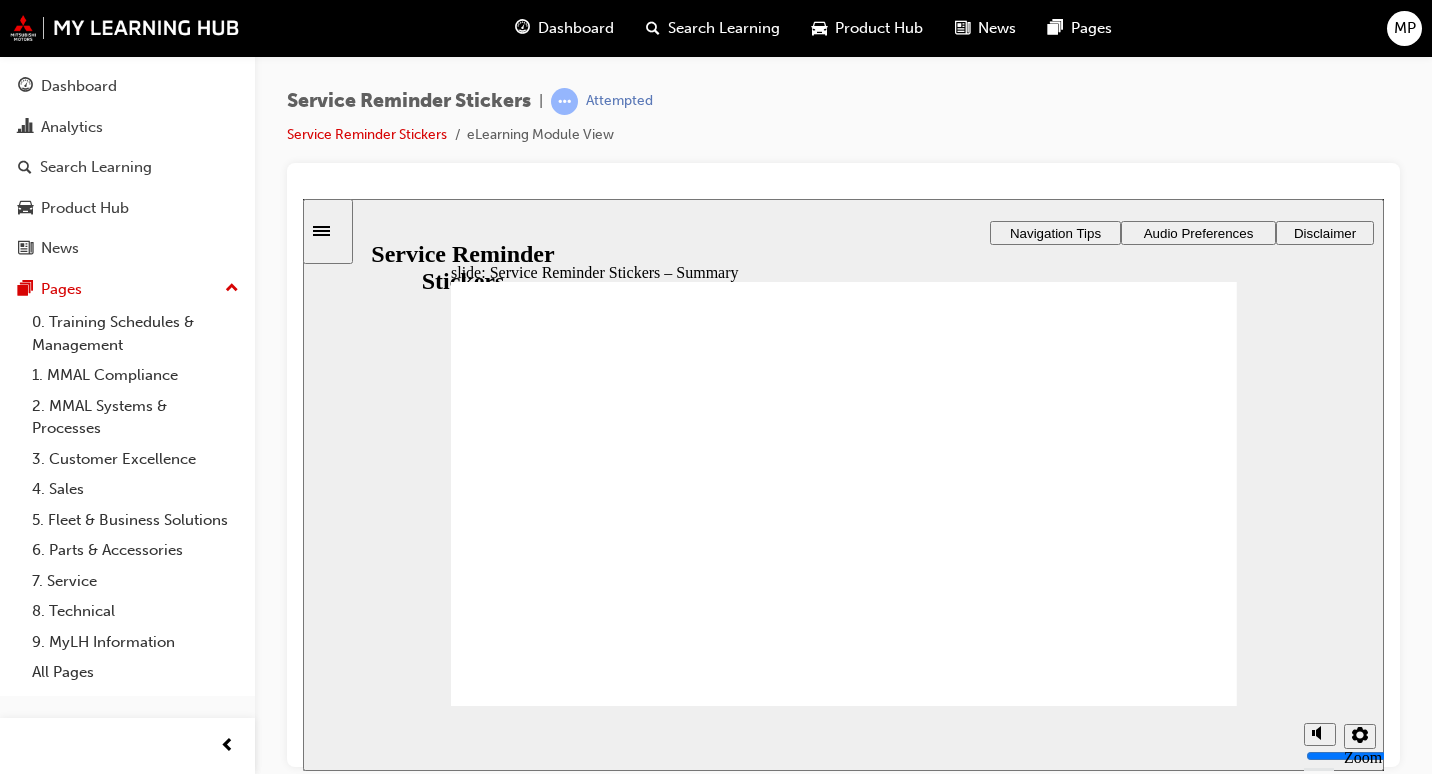 click 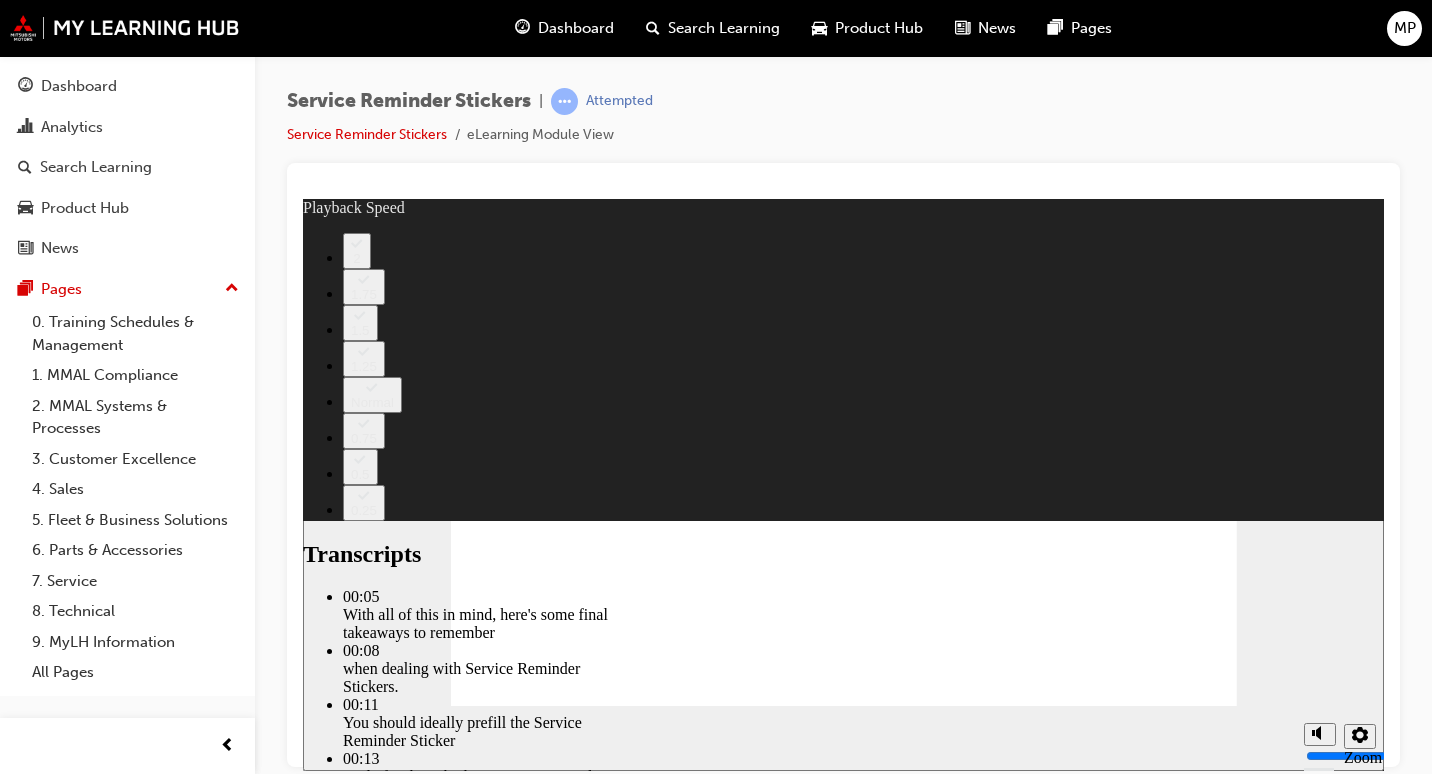 type on "110" 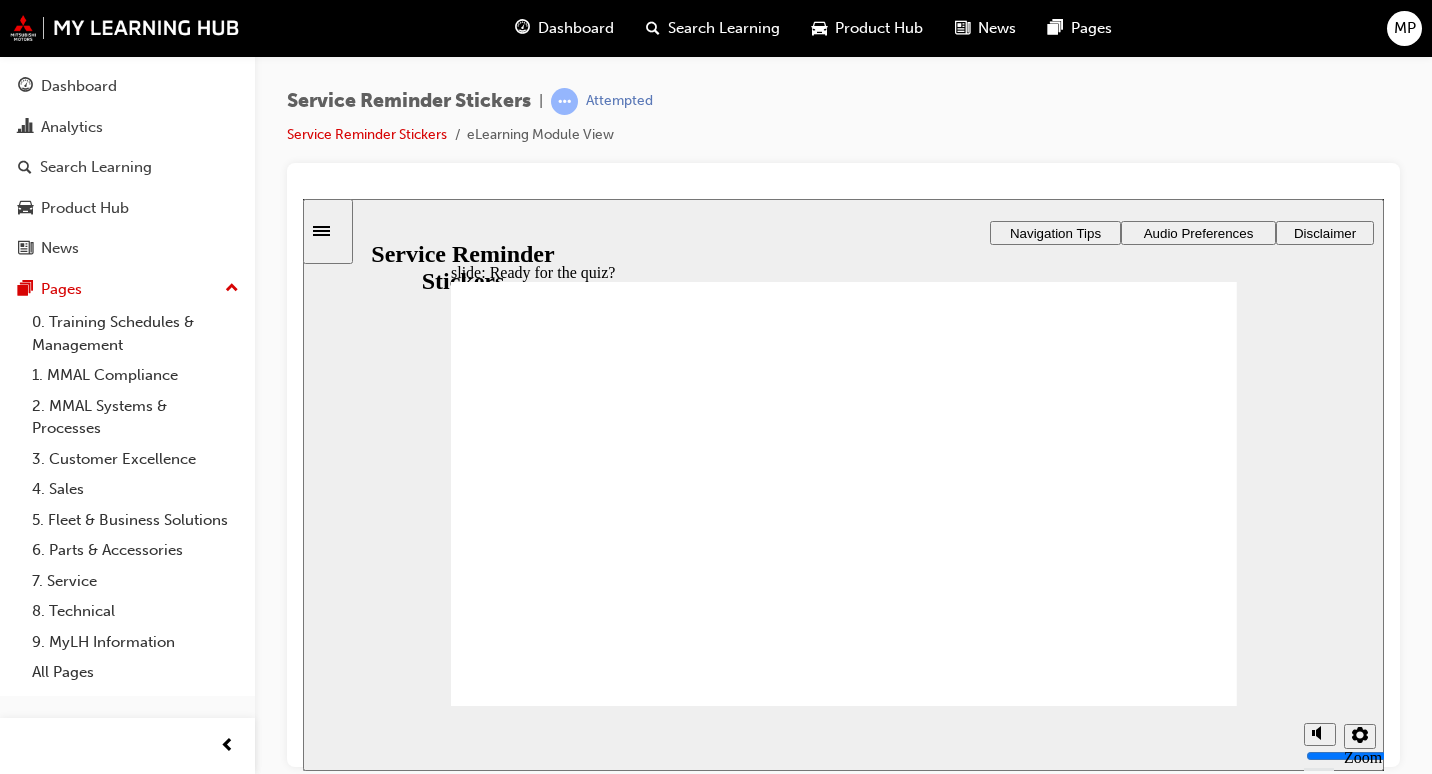 click on "Next Next" at bounding box center (1176, 3678) 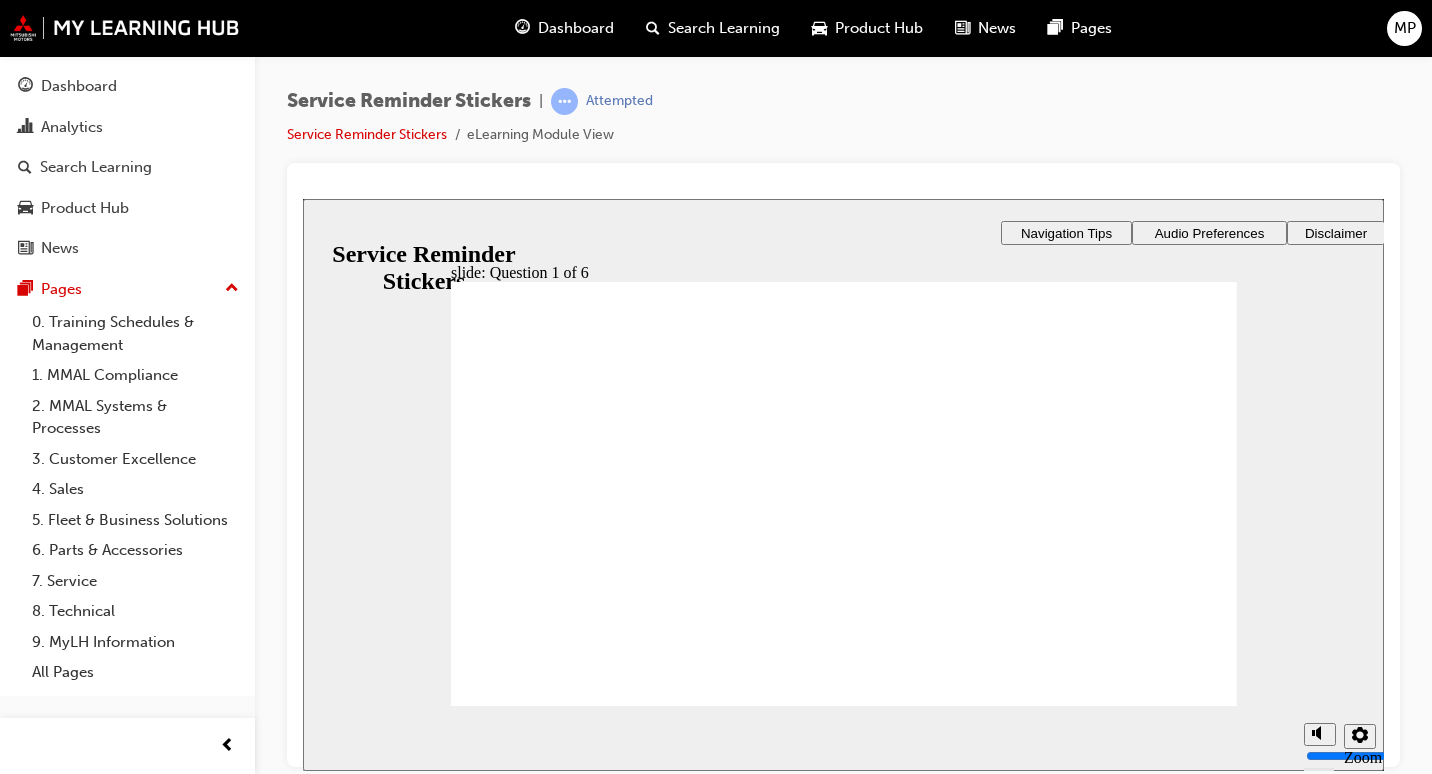 radio on "true" 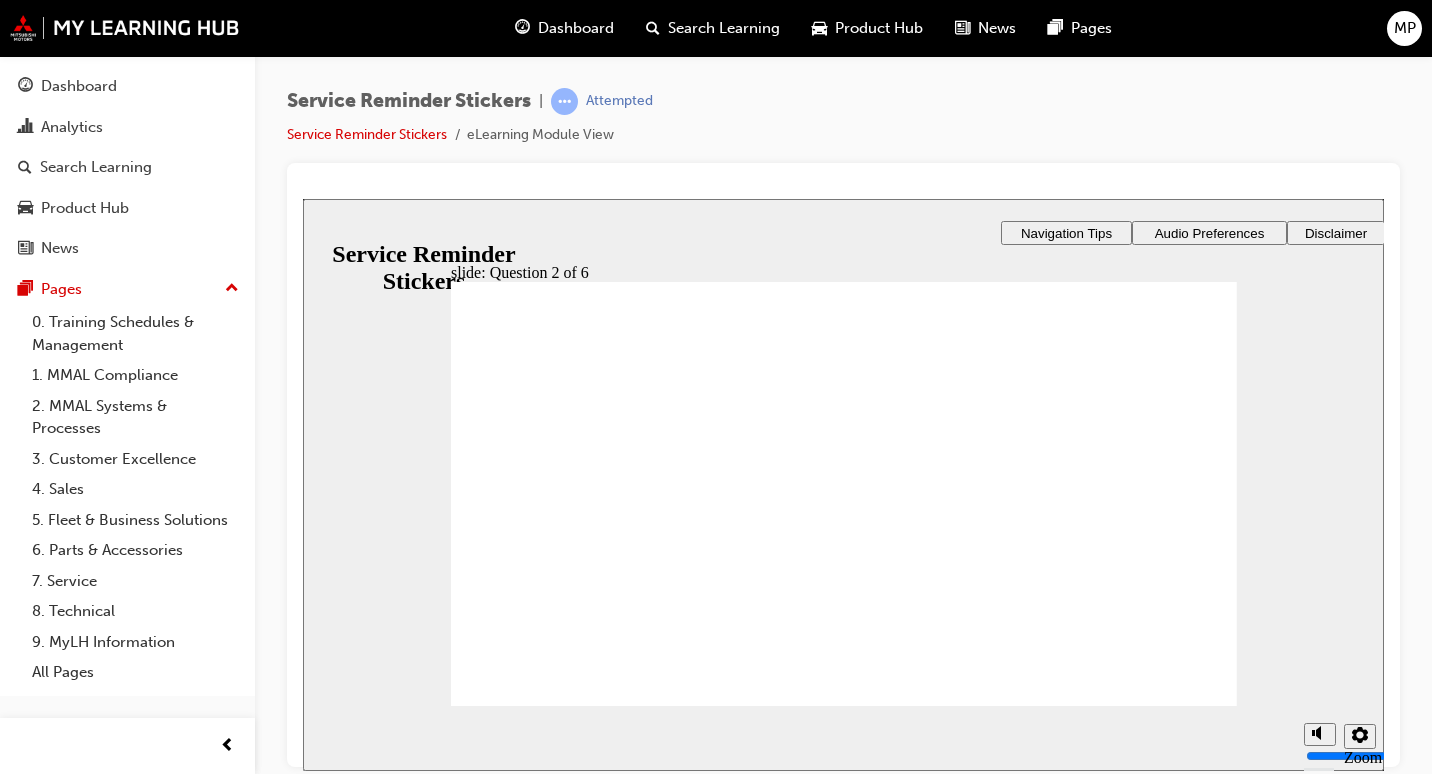 click 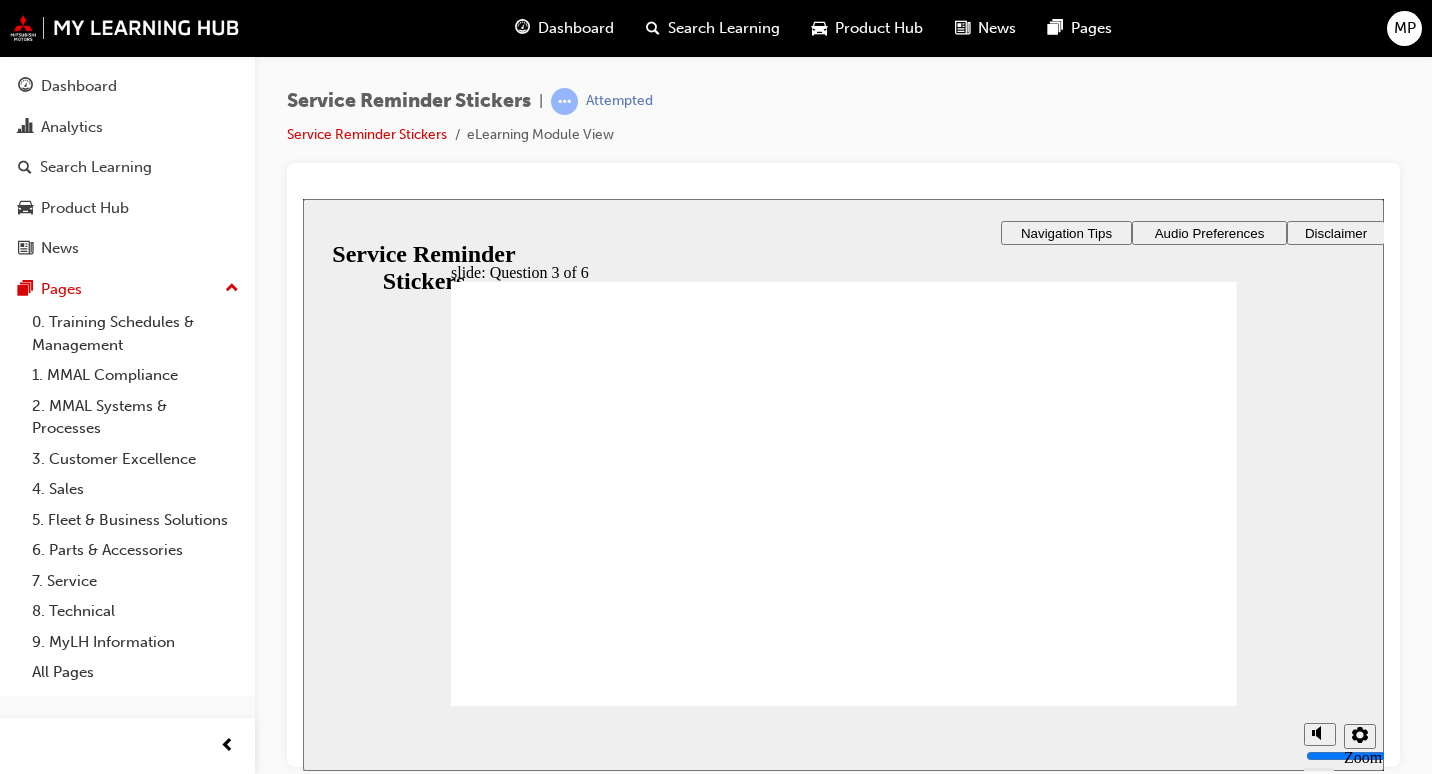 click 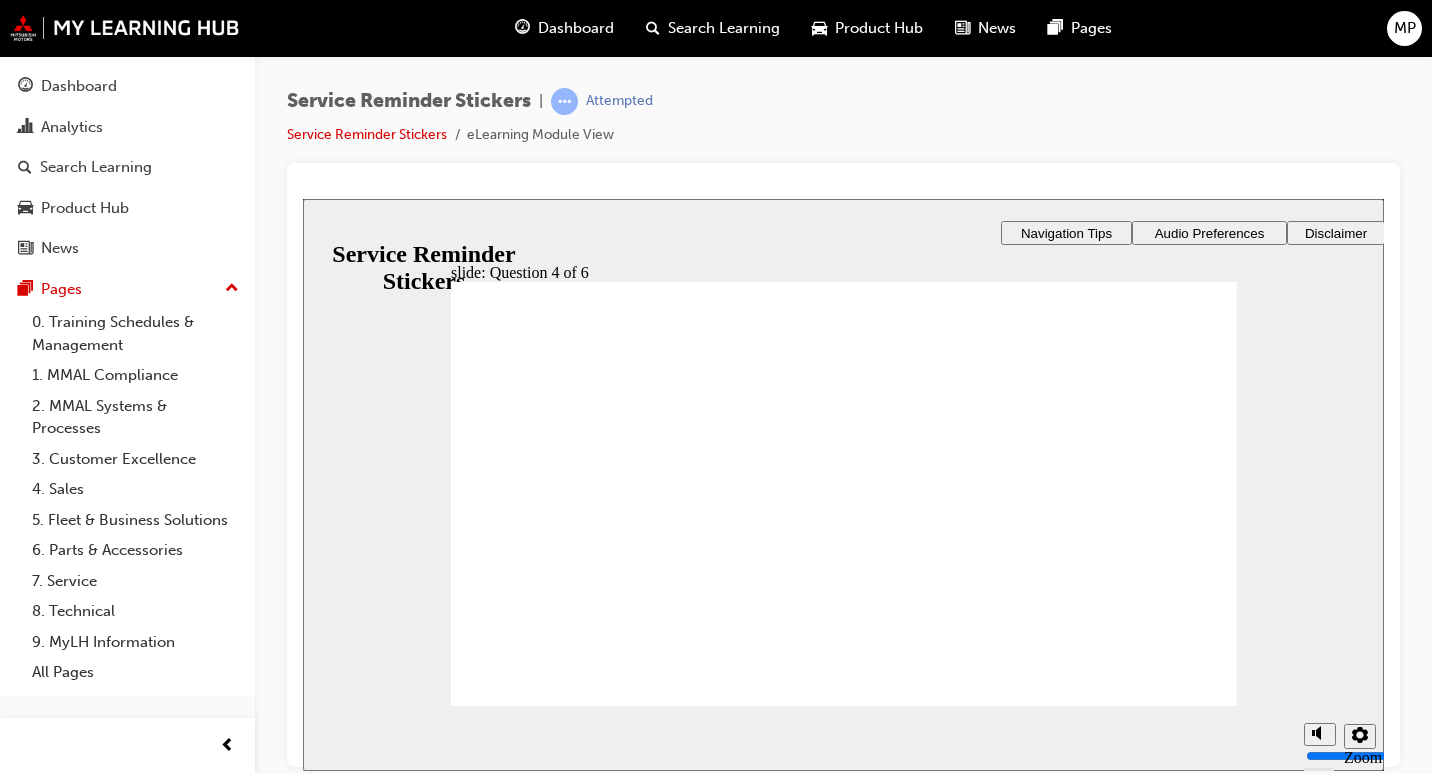 click 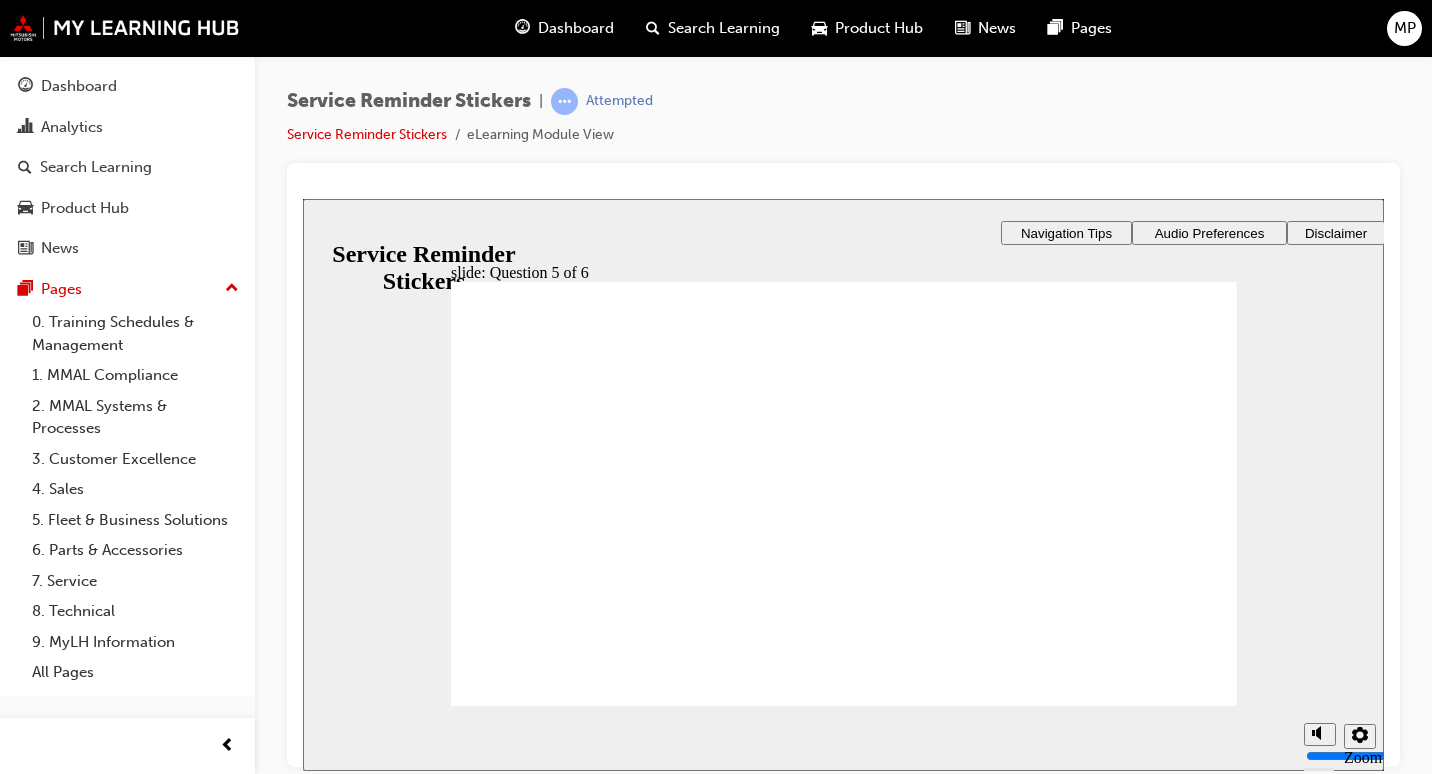 checkbox on "true" 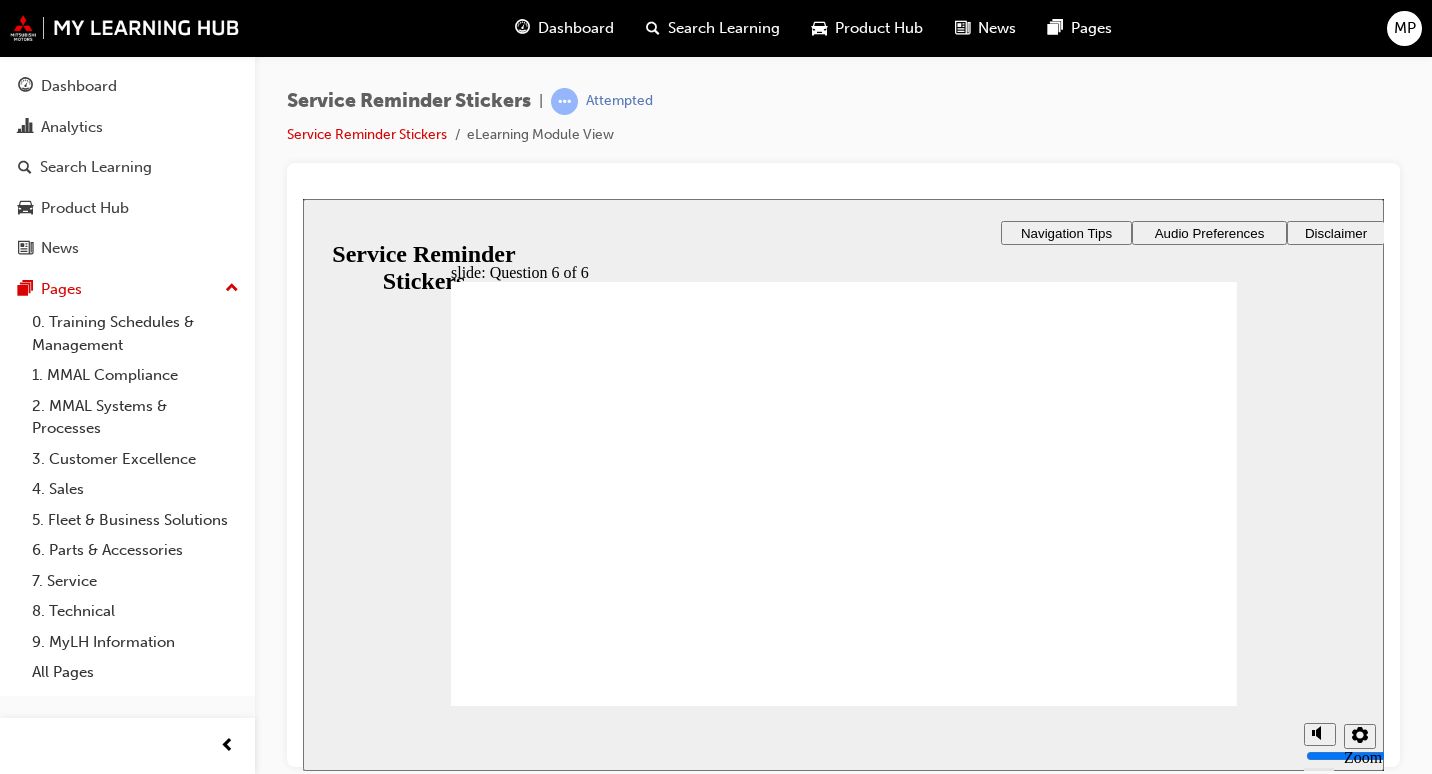 checkbox on "true" 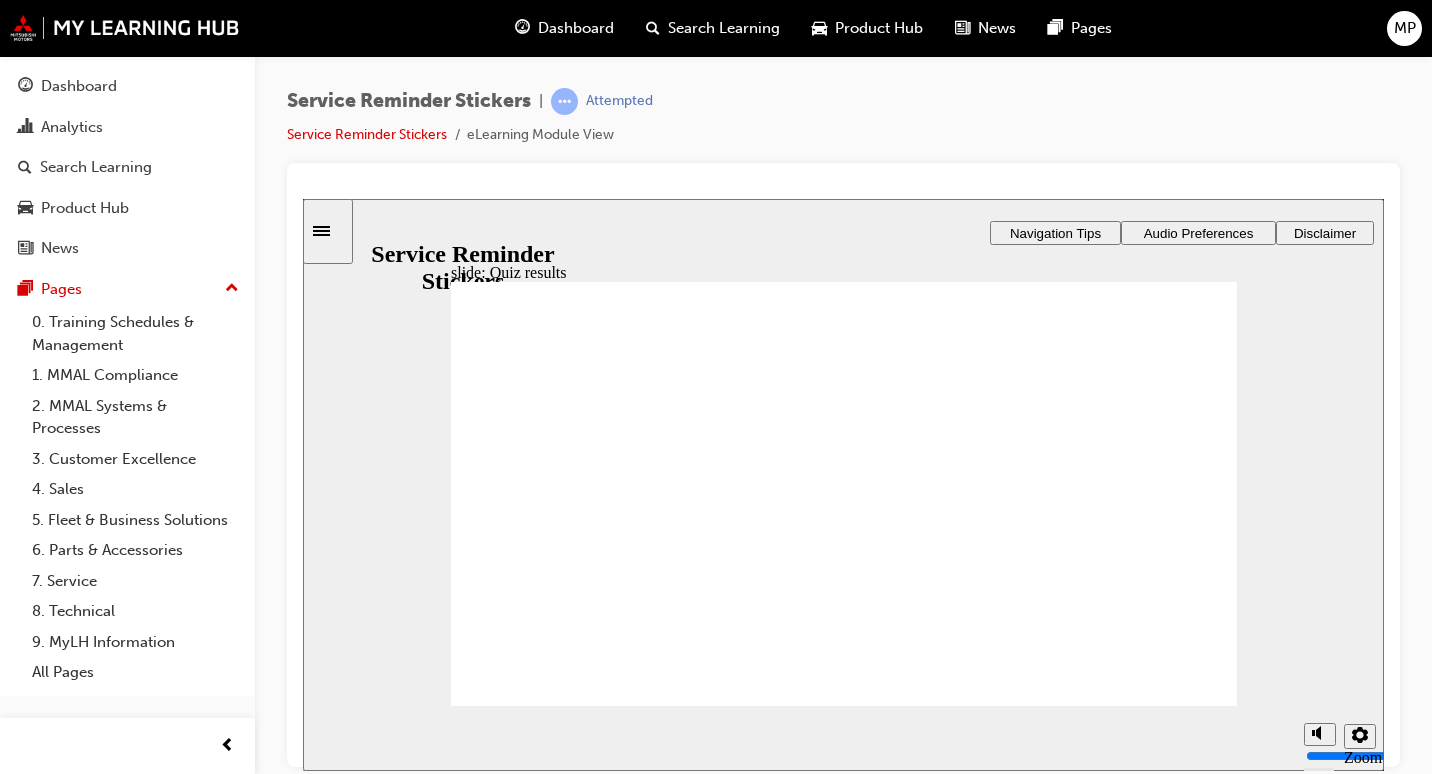 click 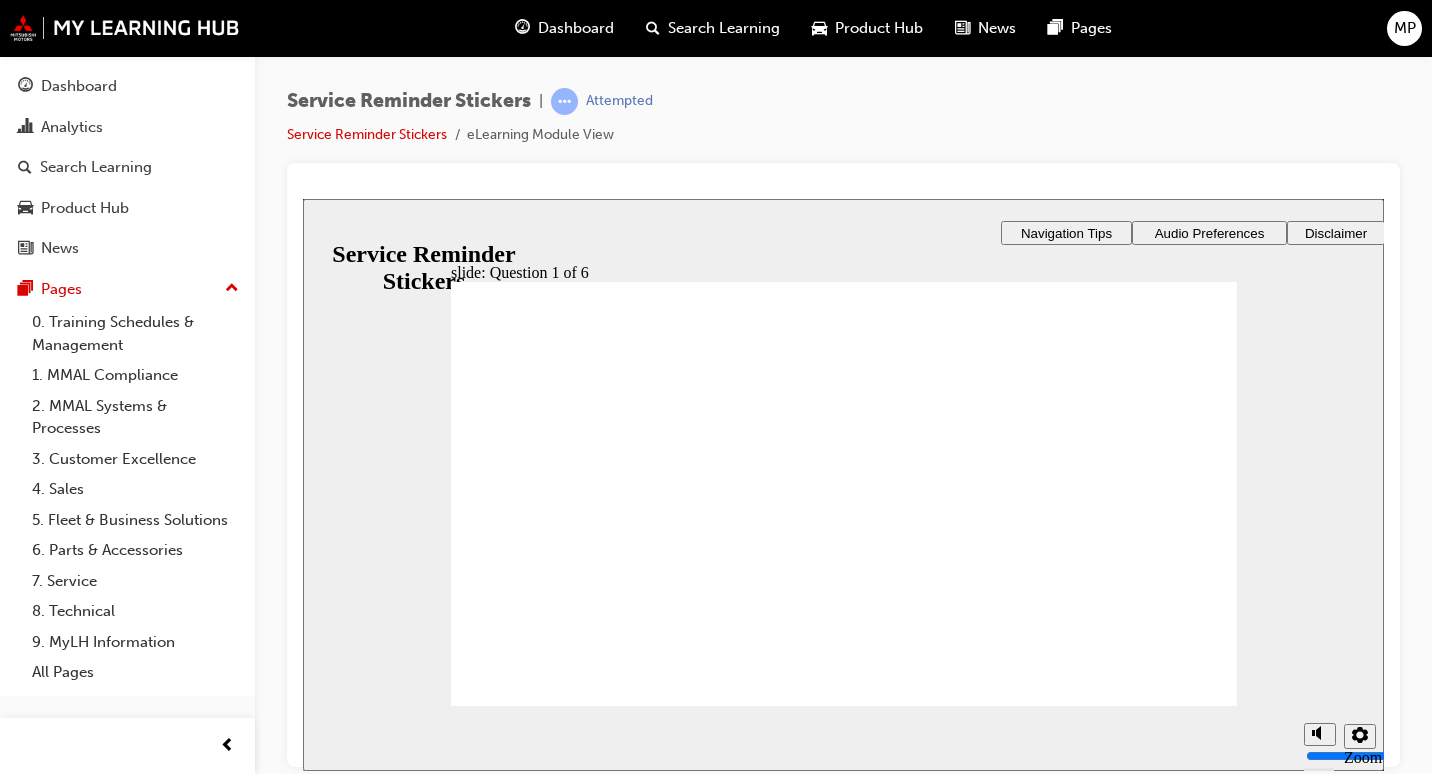 radio on "true" 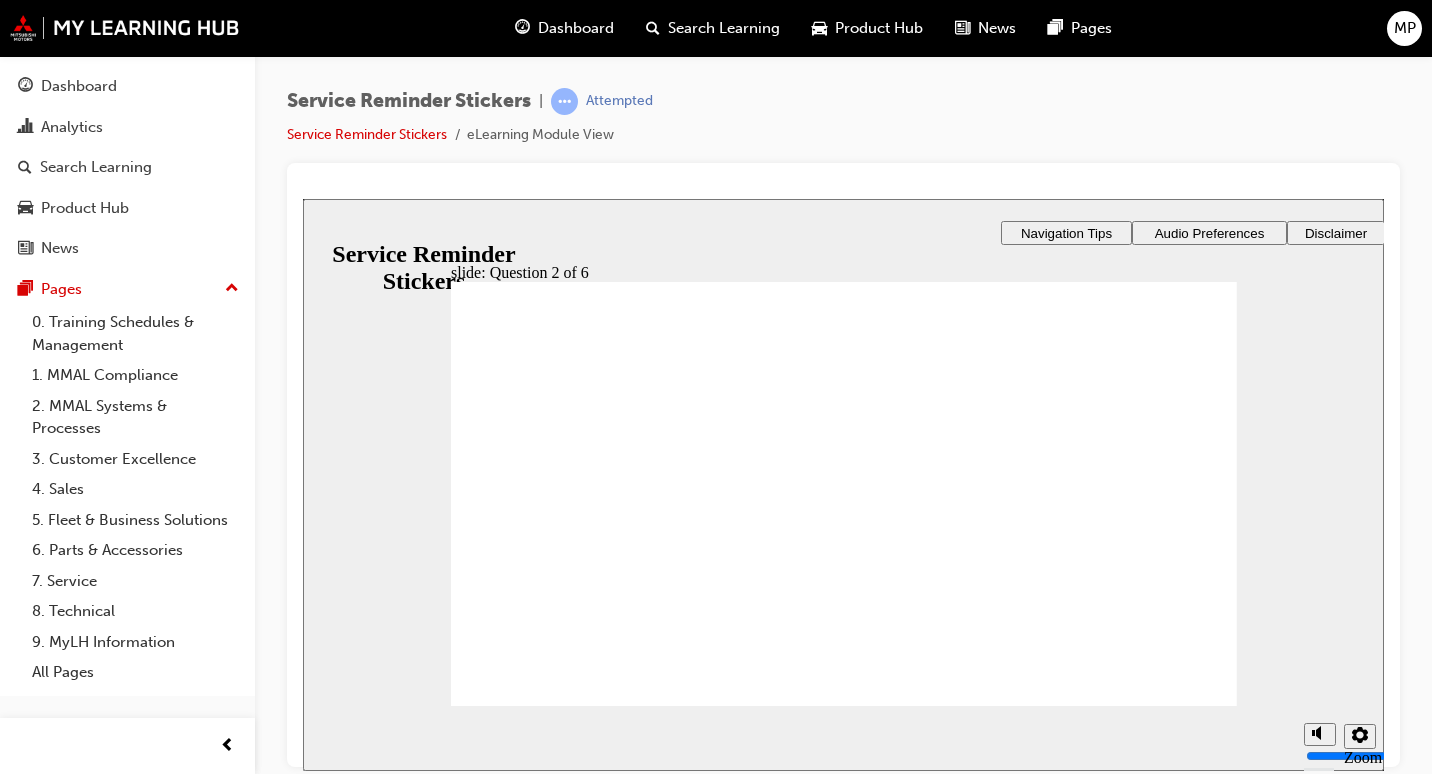 click 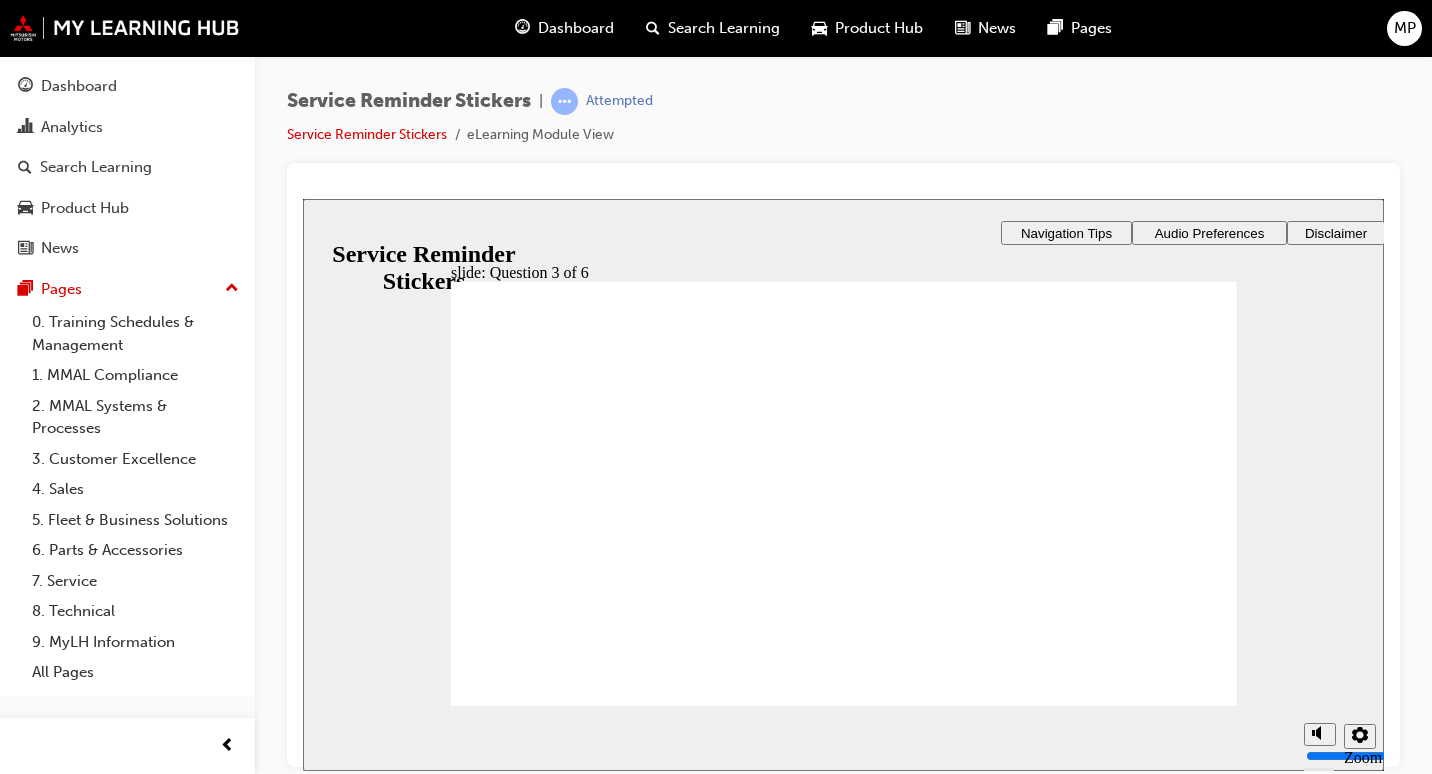 click 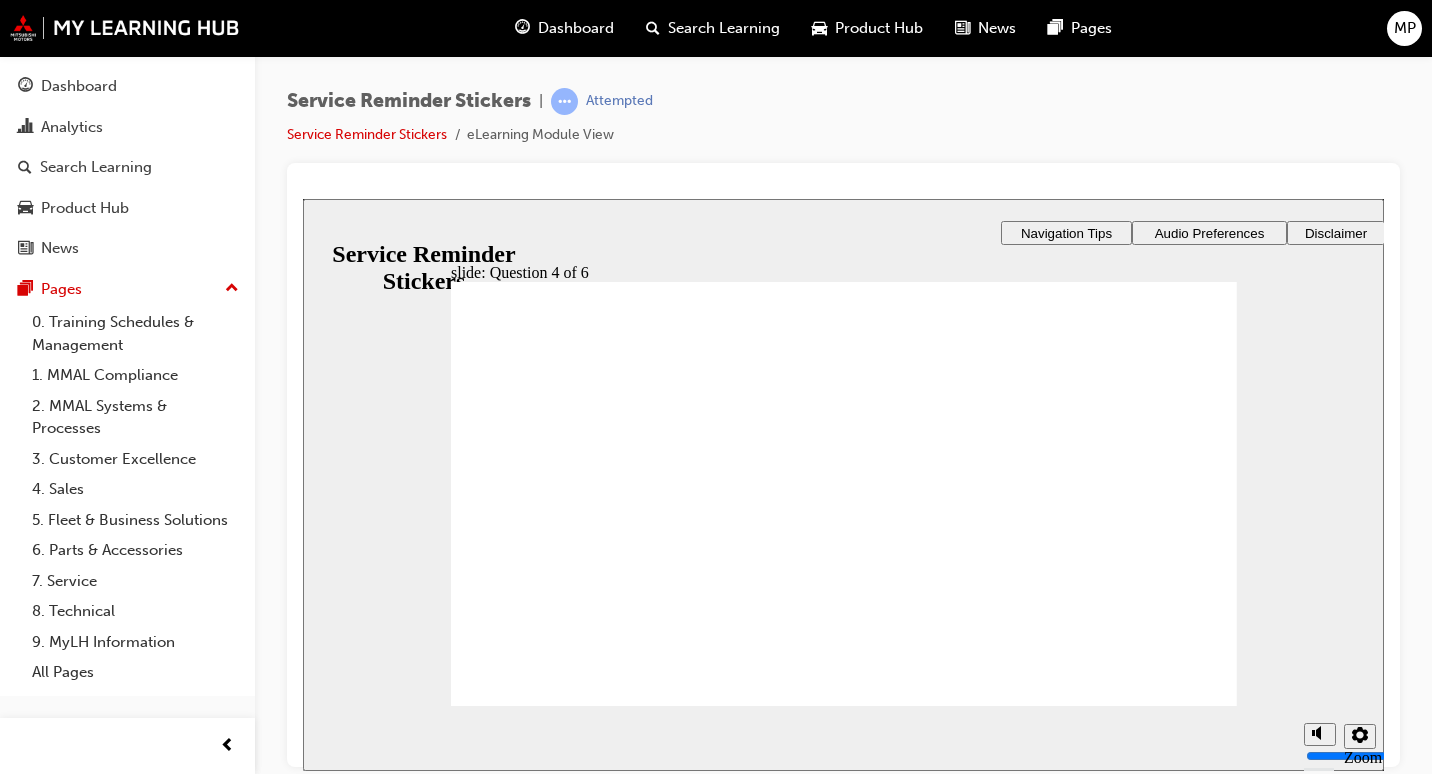 click 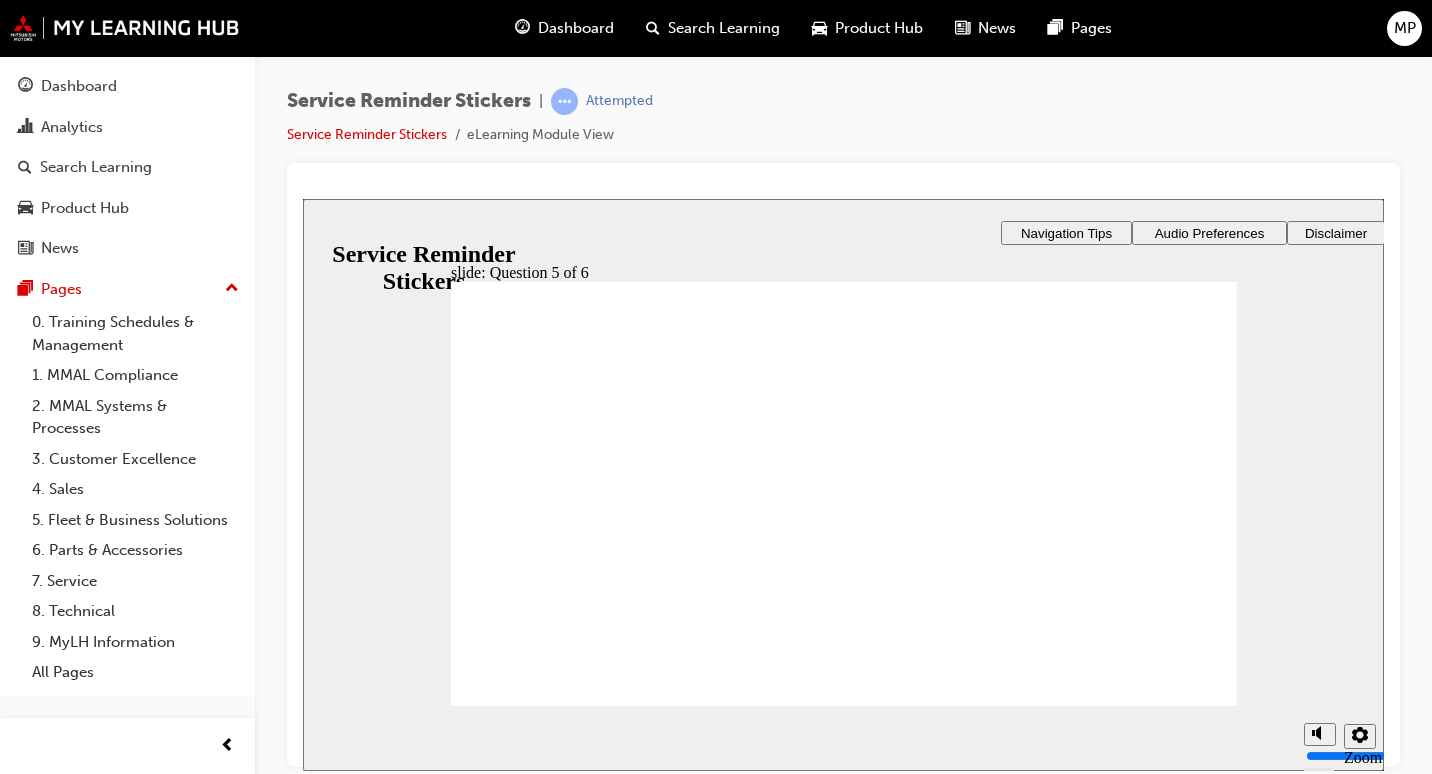 checkbox on "true" 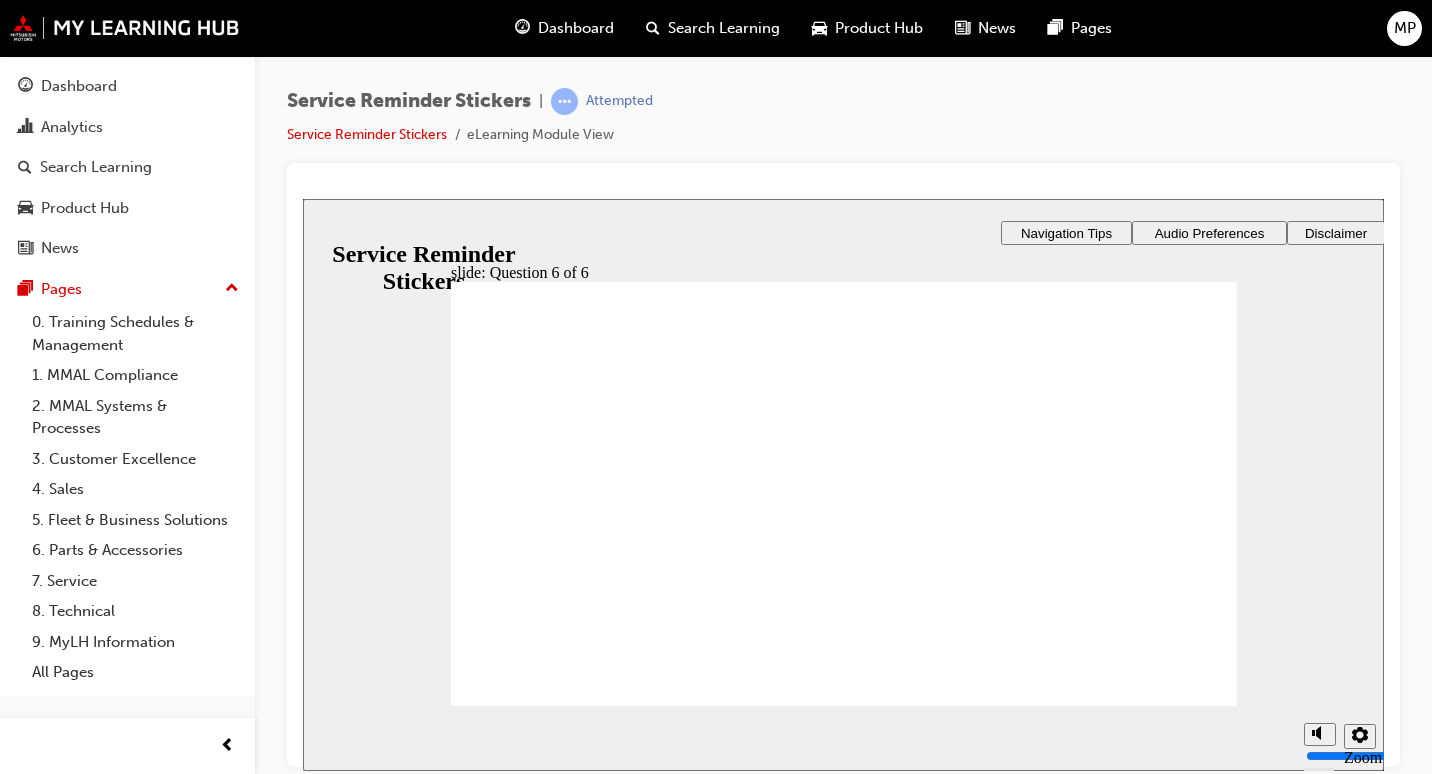checkbox on "true" 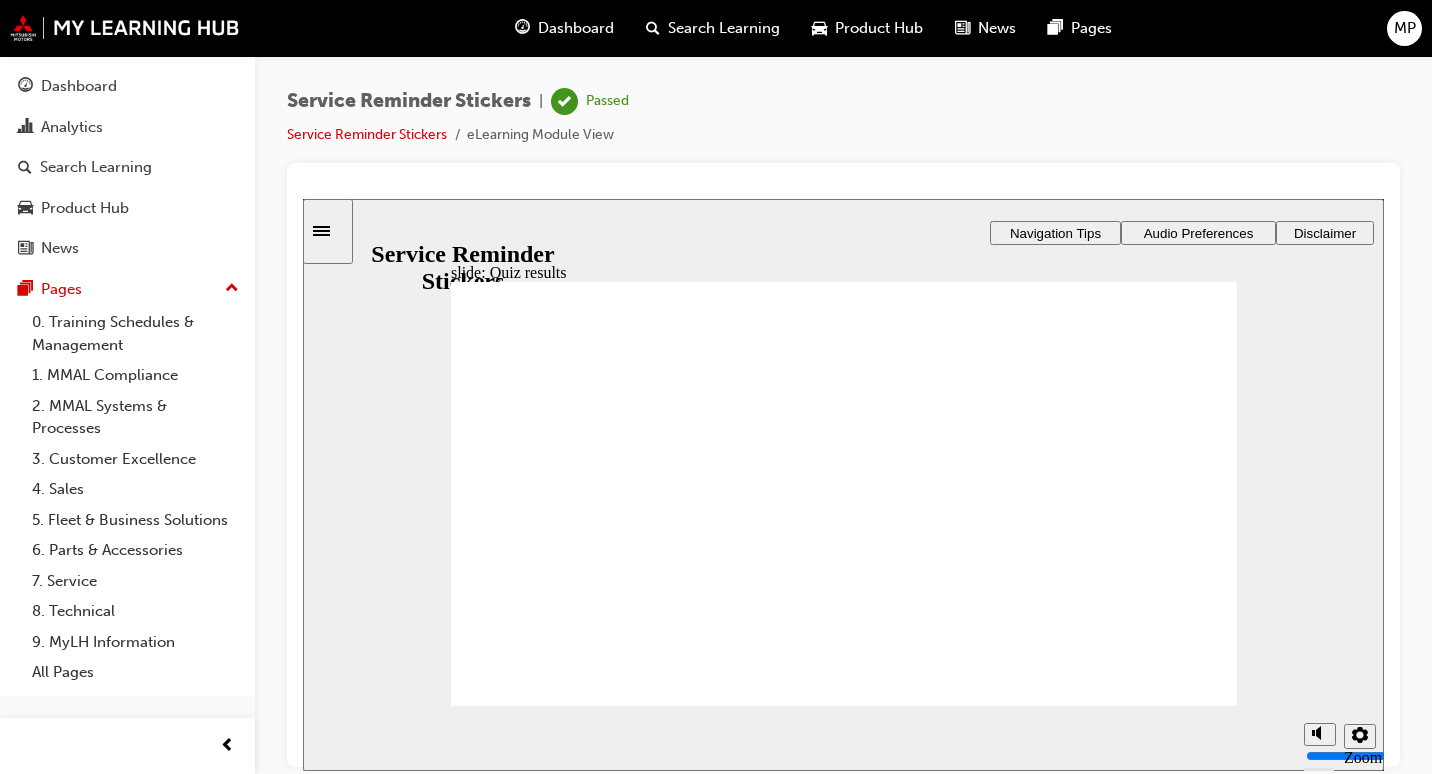 click 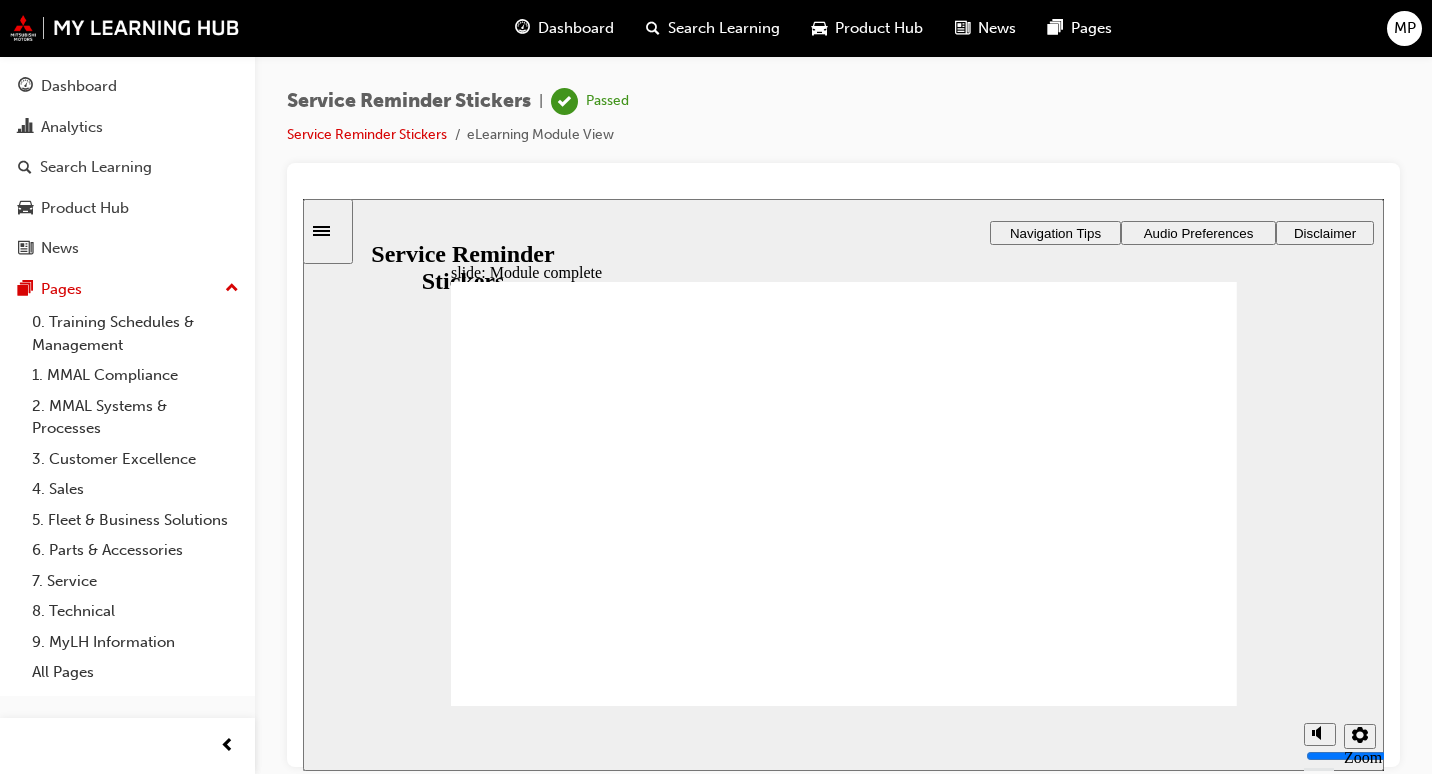 click 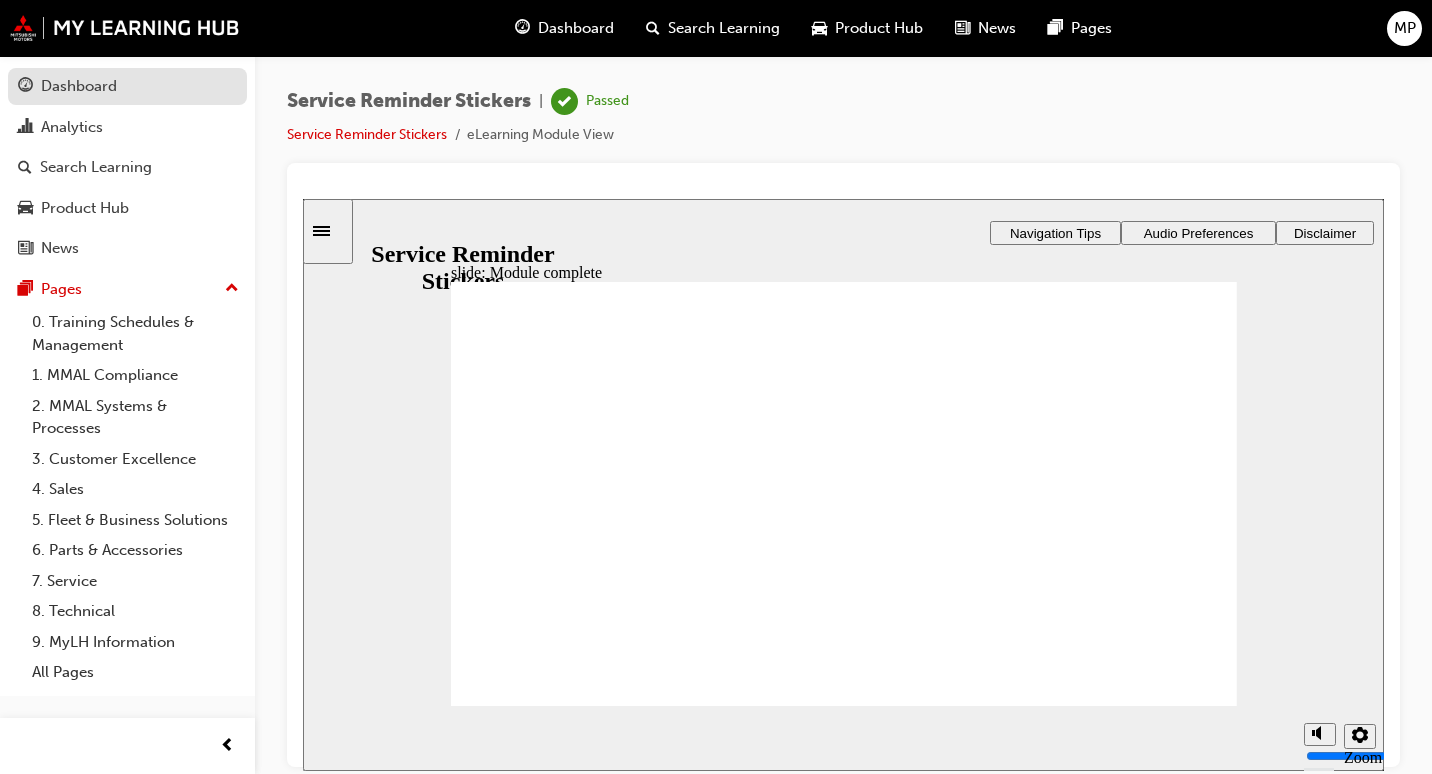 click on "Dashboard" at bounding box center (127, 86) 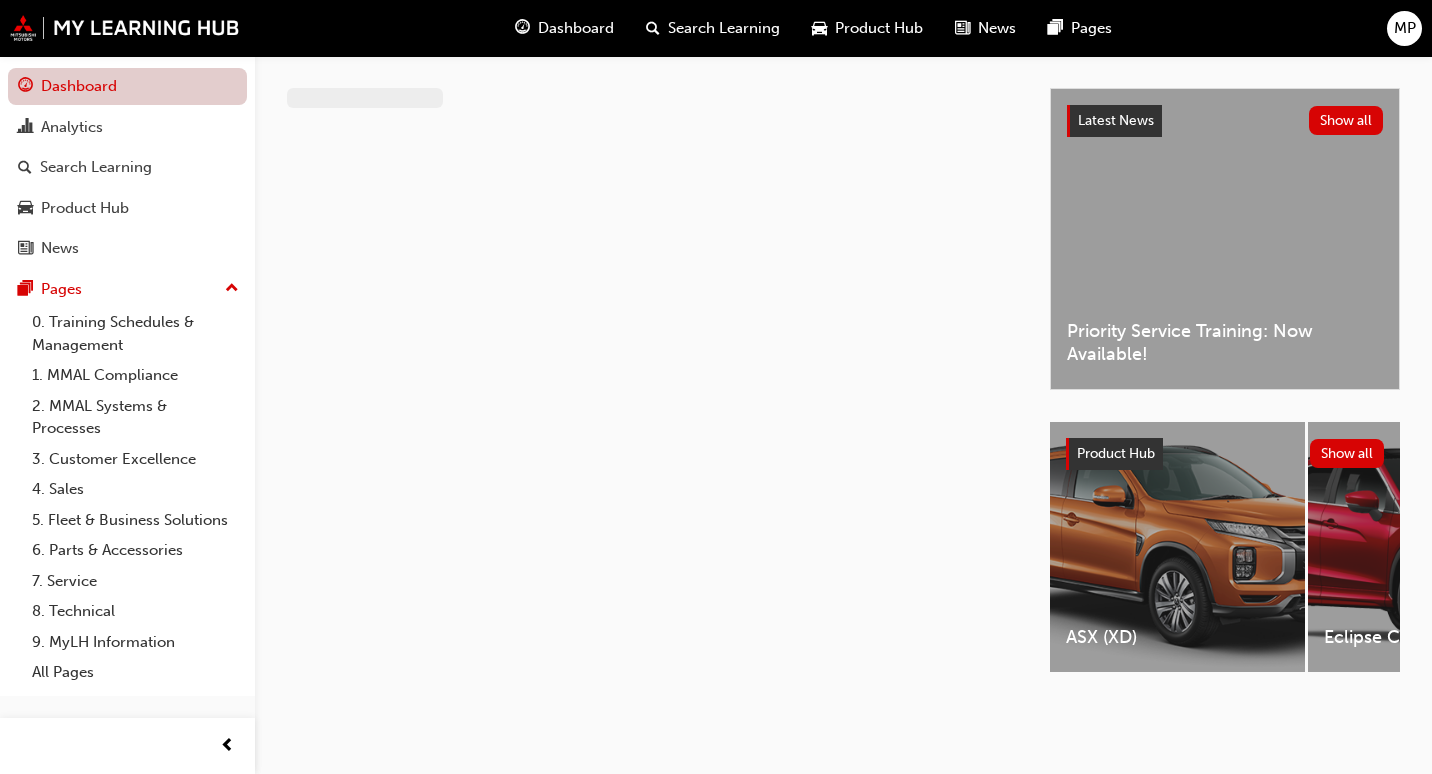 click on "Dashboard" at bounding box center [127, 86] 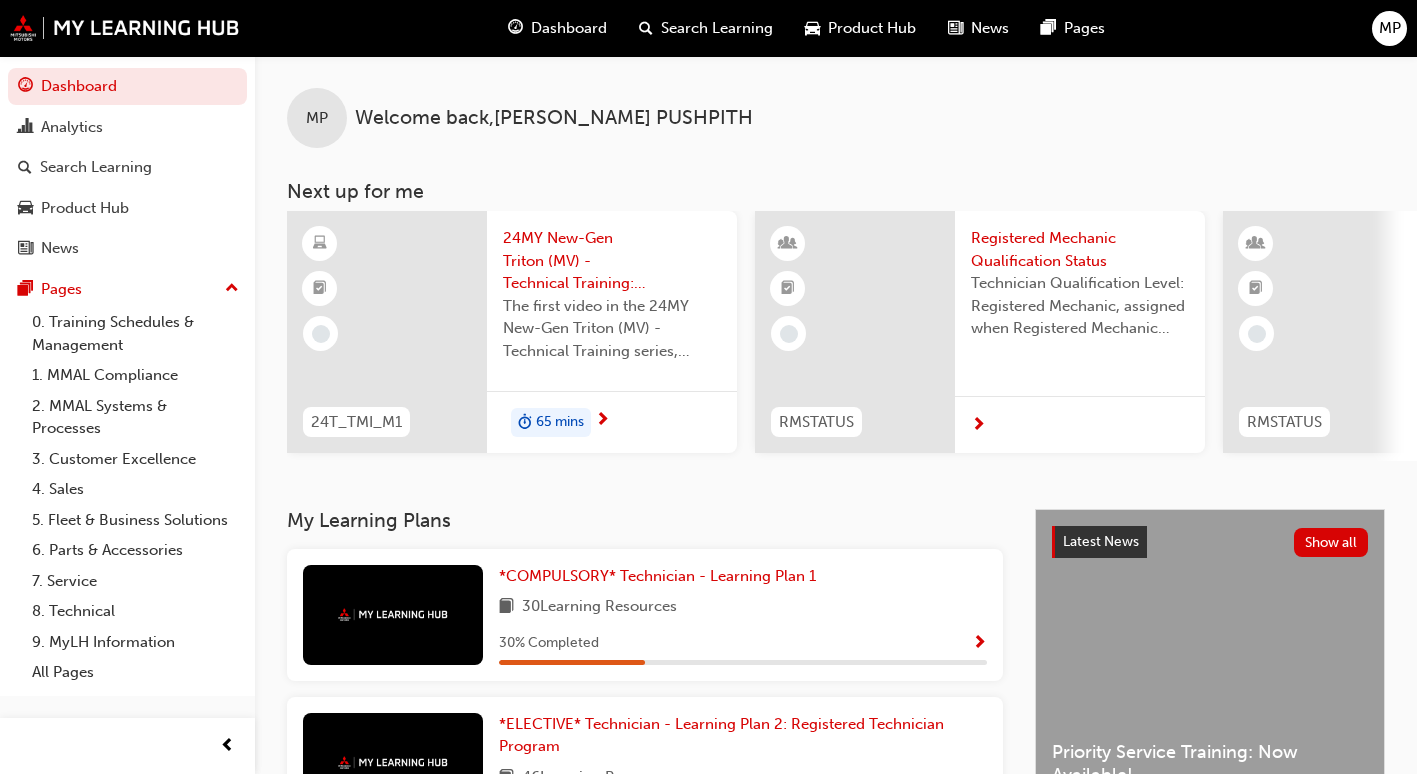 click on "*COMPULSORY* Technician - Learning Plan 1 30  Learning Resources 30 % Completed" at bounding box center (743, 615) 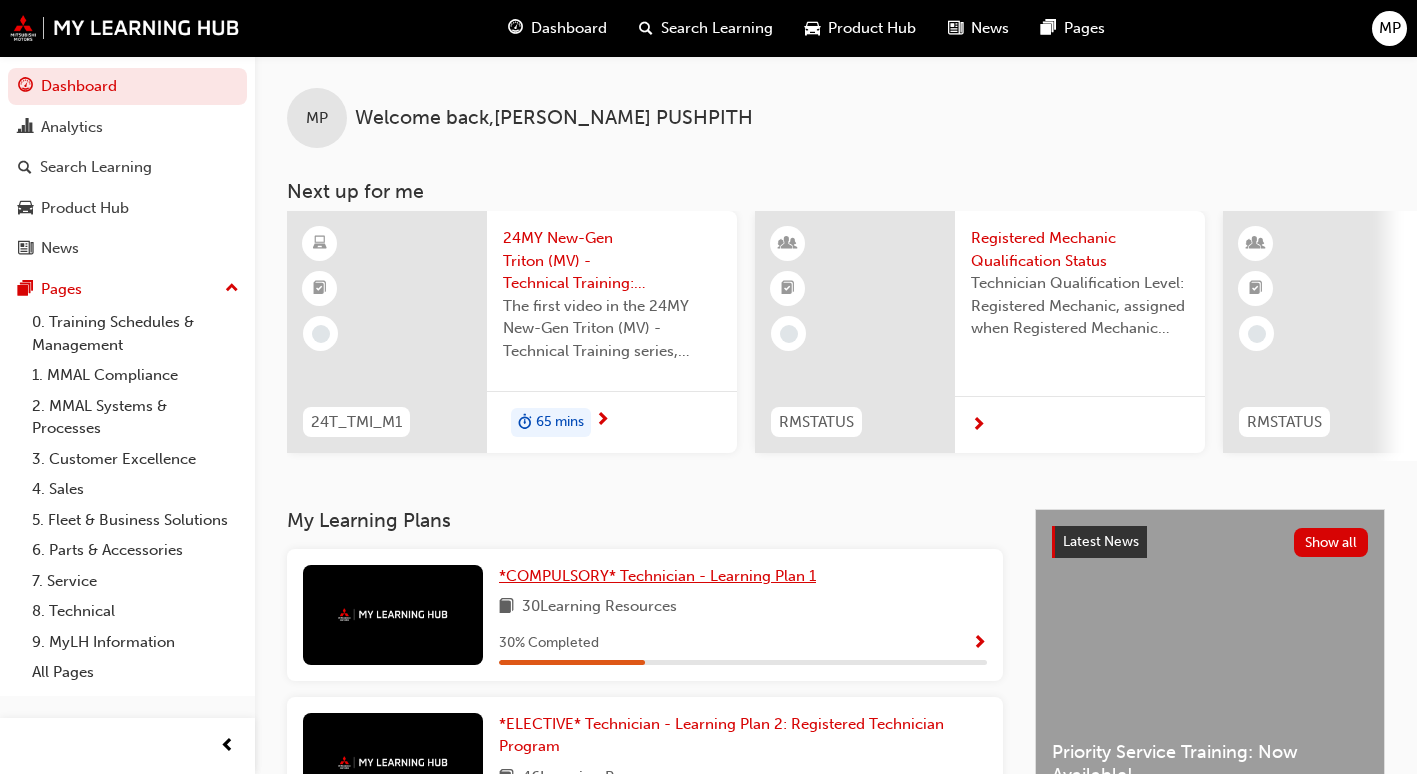 click on "*COMPULSORY* Technician - Learning Plan 1" at bounding box center [657, 576] 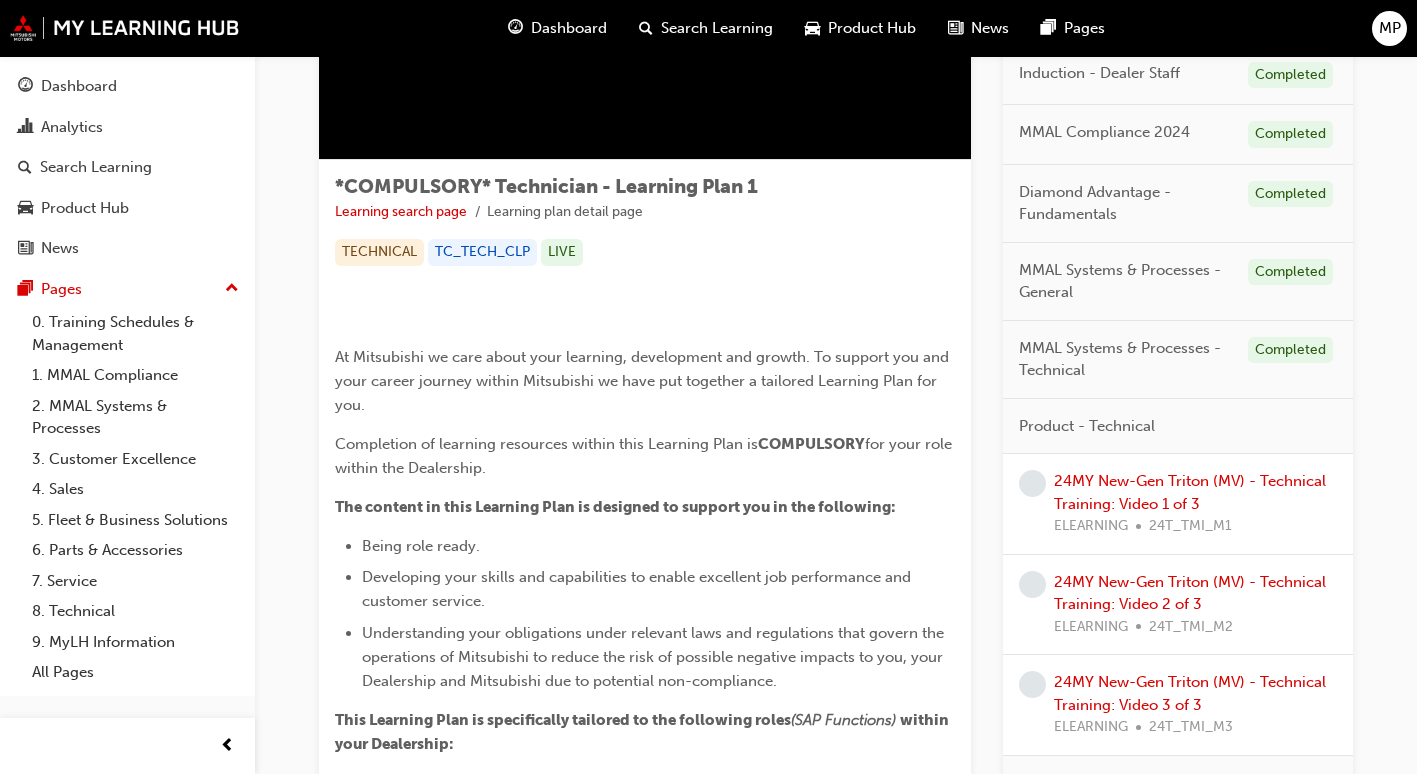 scroll, scrollTop: 245, scrollLeft: 0, axis: vertical 